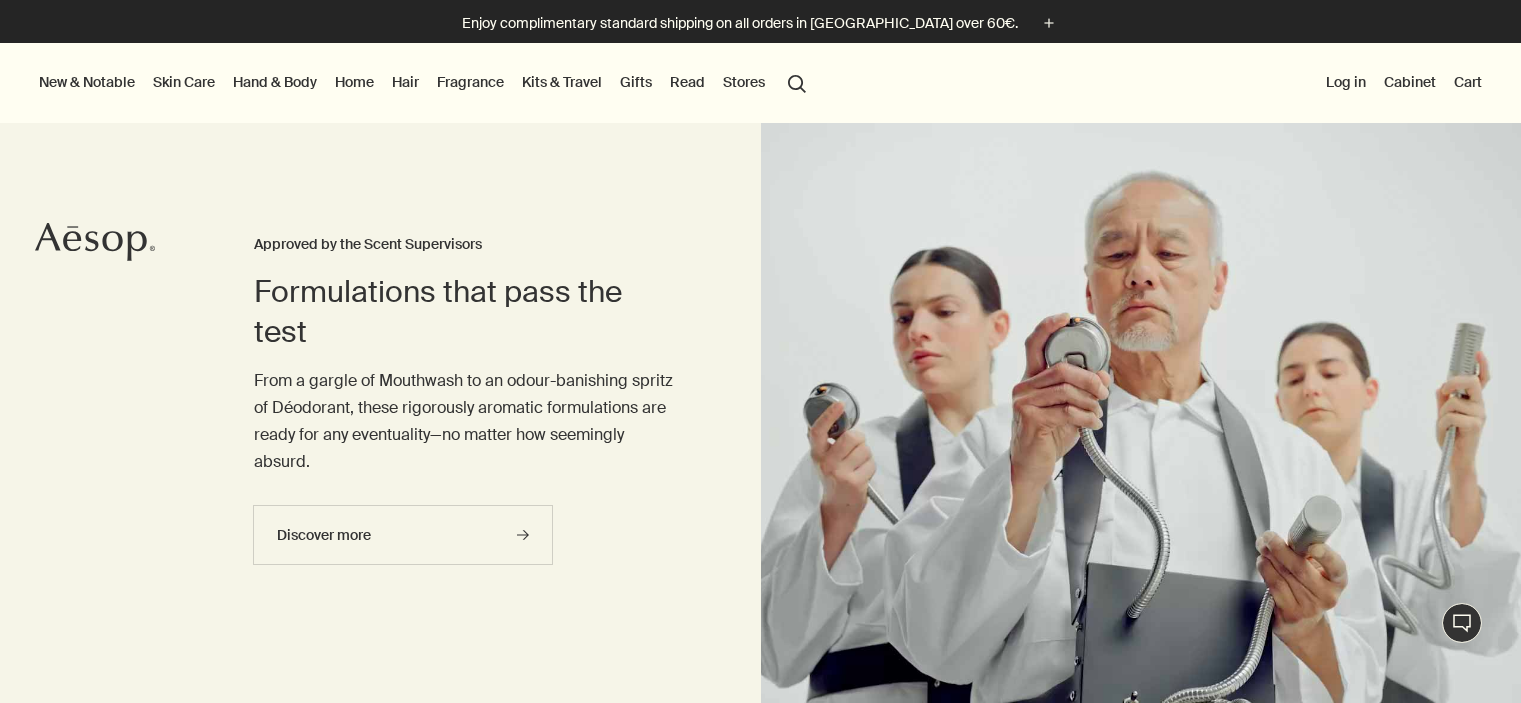 scroll, scrollTop: 0, scrollLeft: 0, axis: both 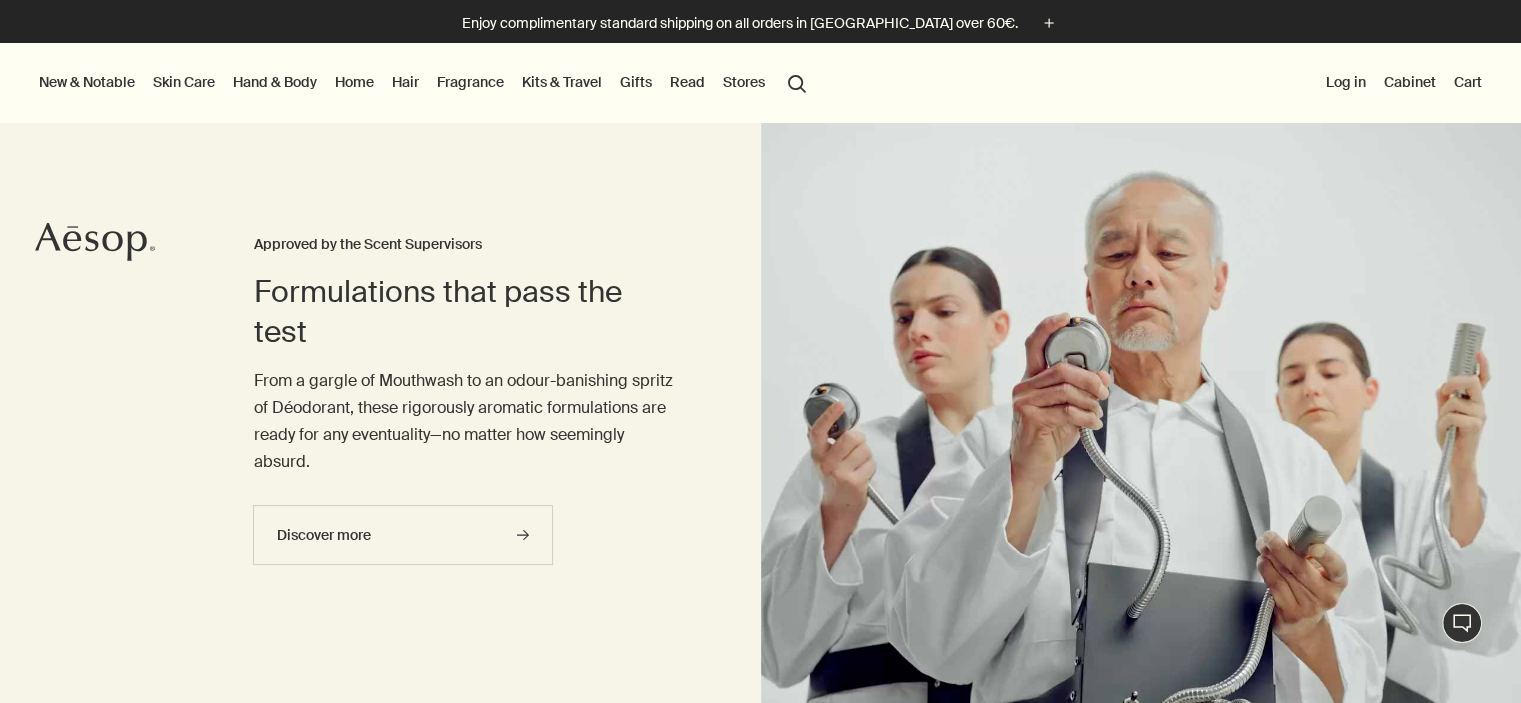 click on "Fragrance" at bounding box center (470, 82) 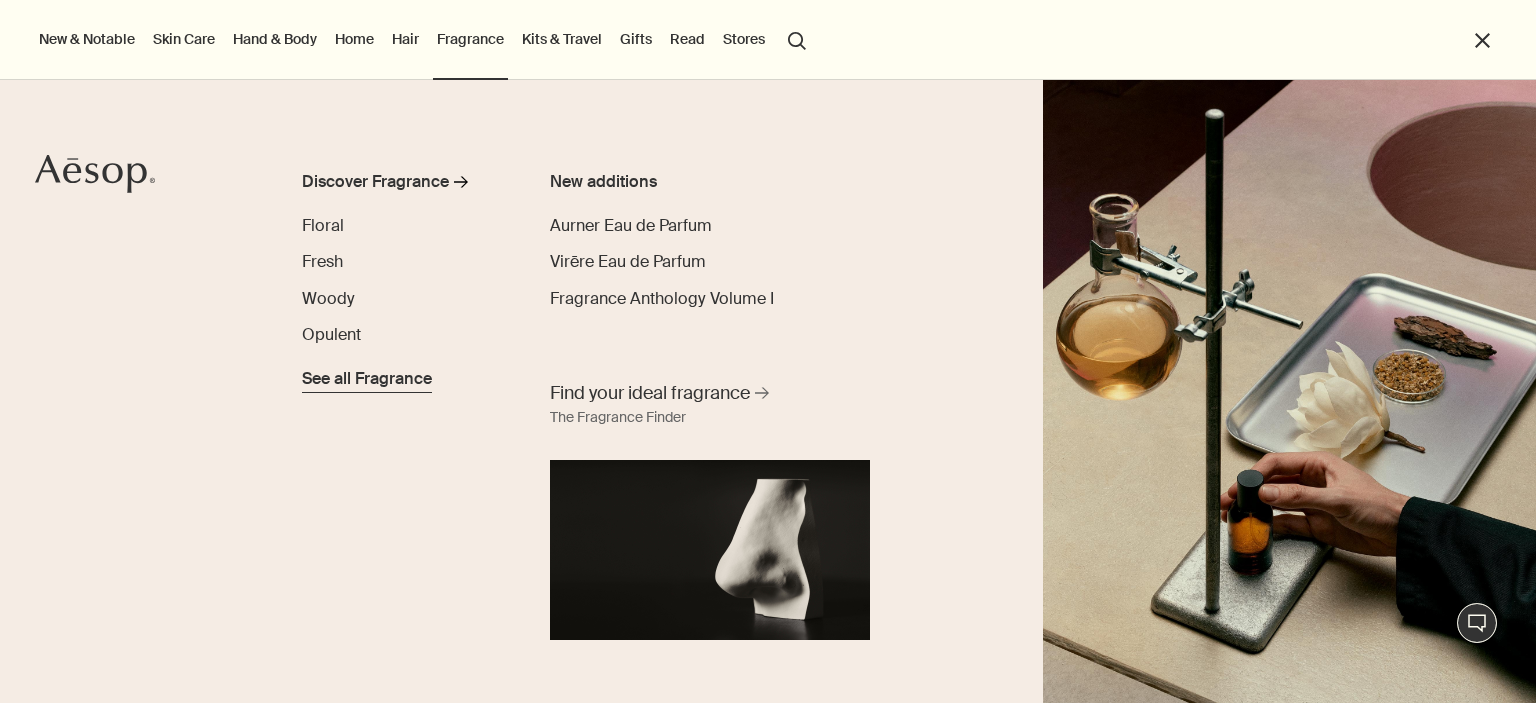 click on "See all Fragrance" at bounding box center (367, 379) 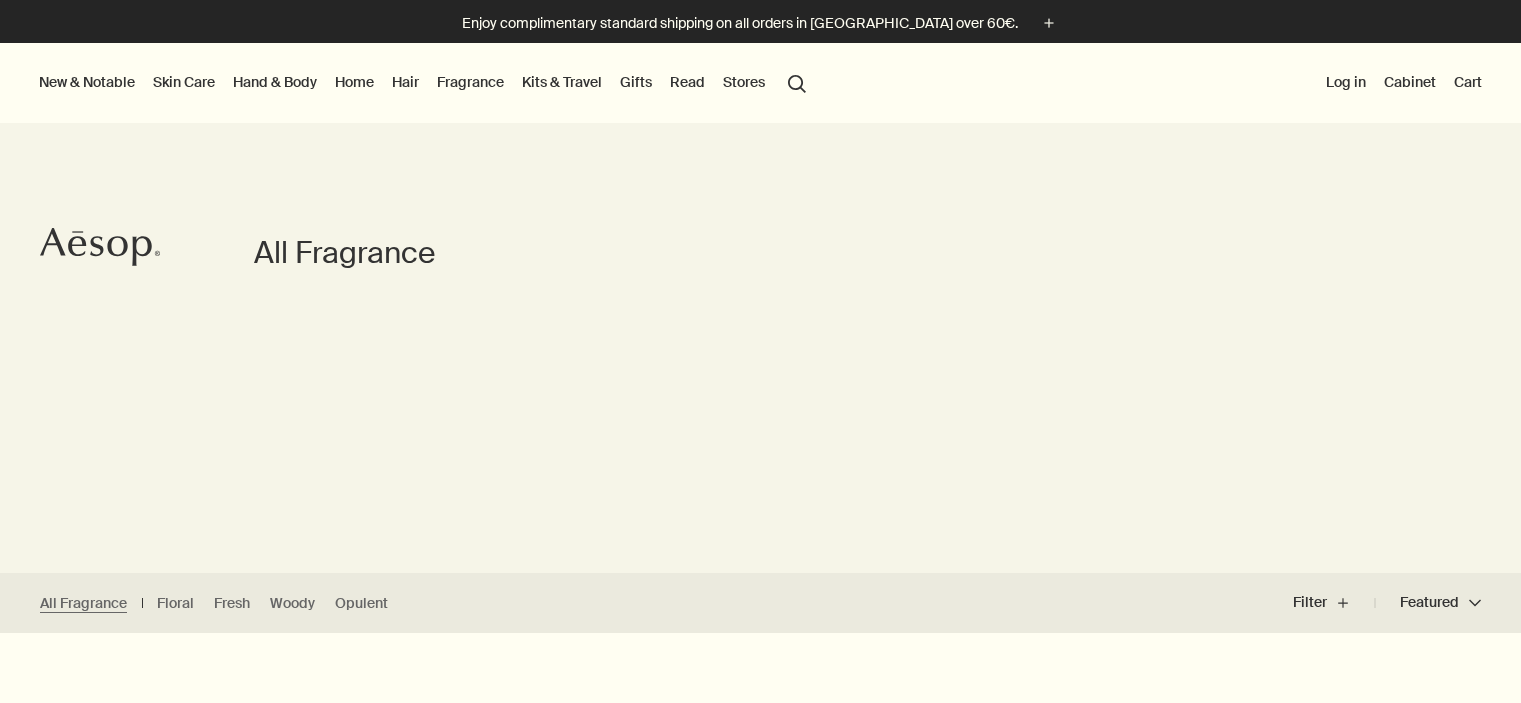 scroll, scrollTop: 0, scrollLeft: 0, axis: both 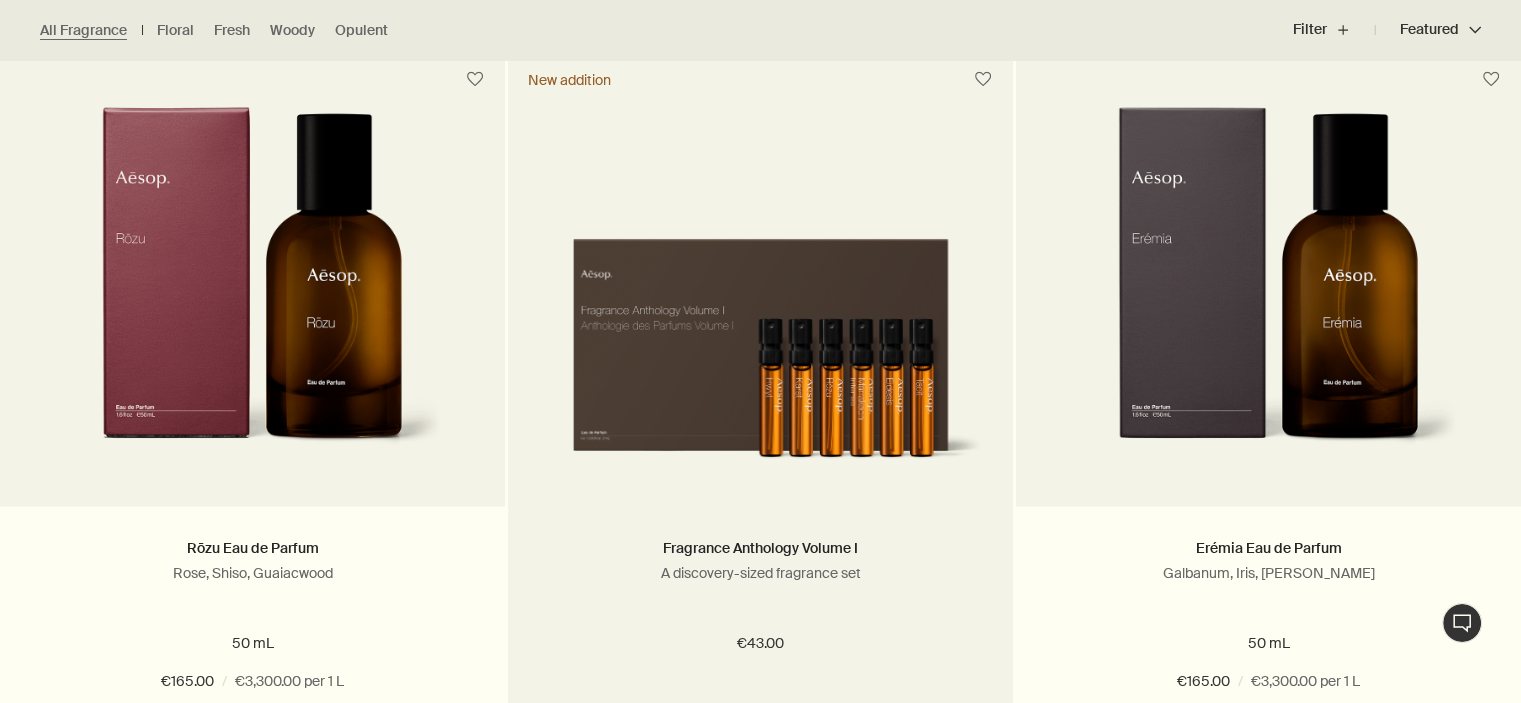 click on "A discovery-sized fragrance set" at bounding box center (760, 573) 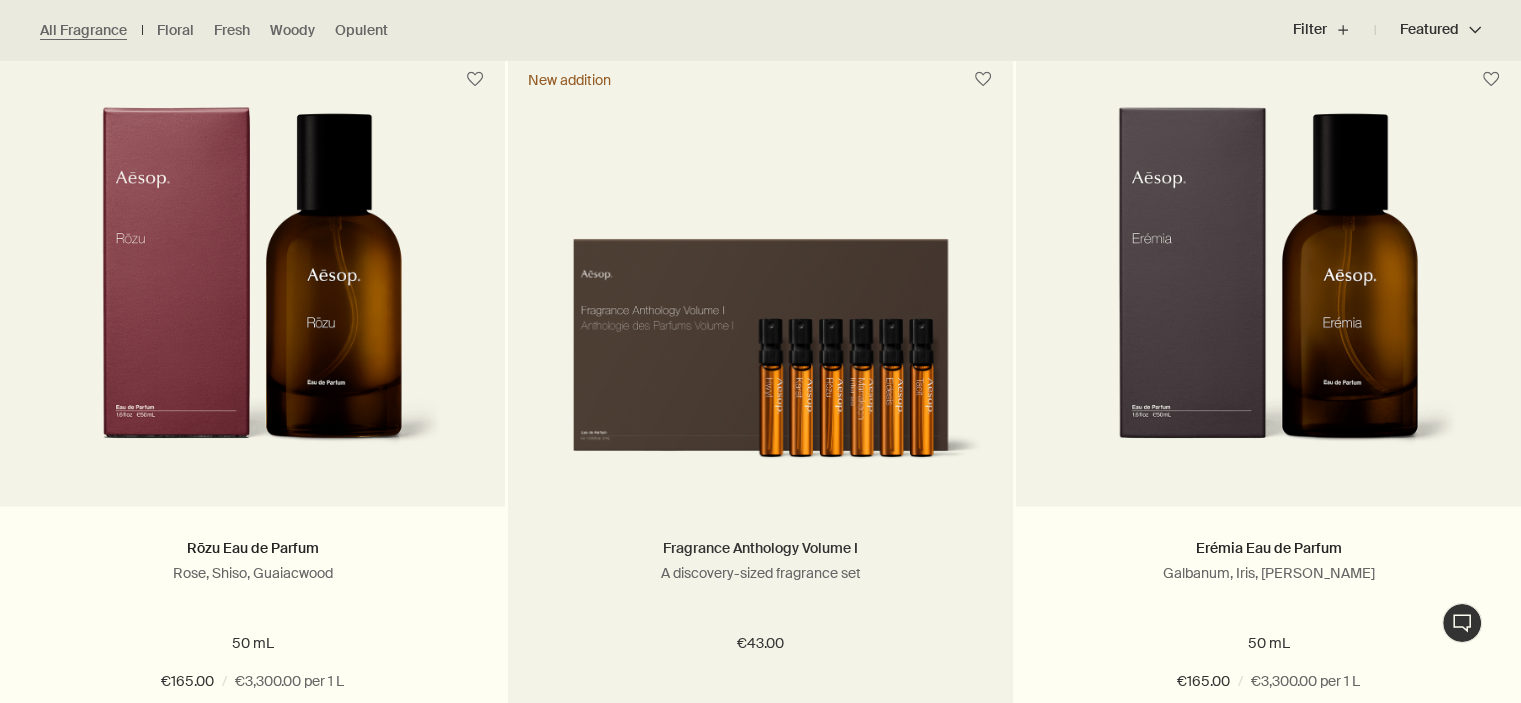 click on "Fragrance Anthology Volume I" at bounding box center [760, 548] 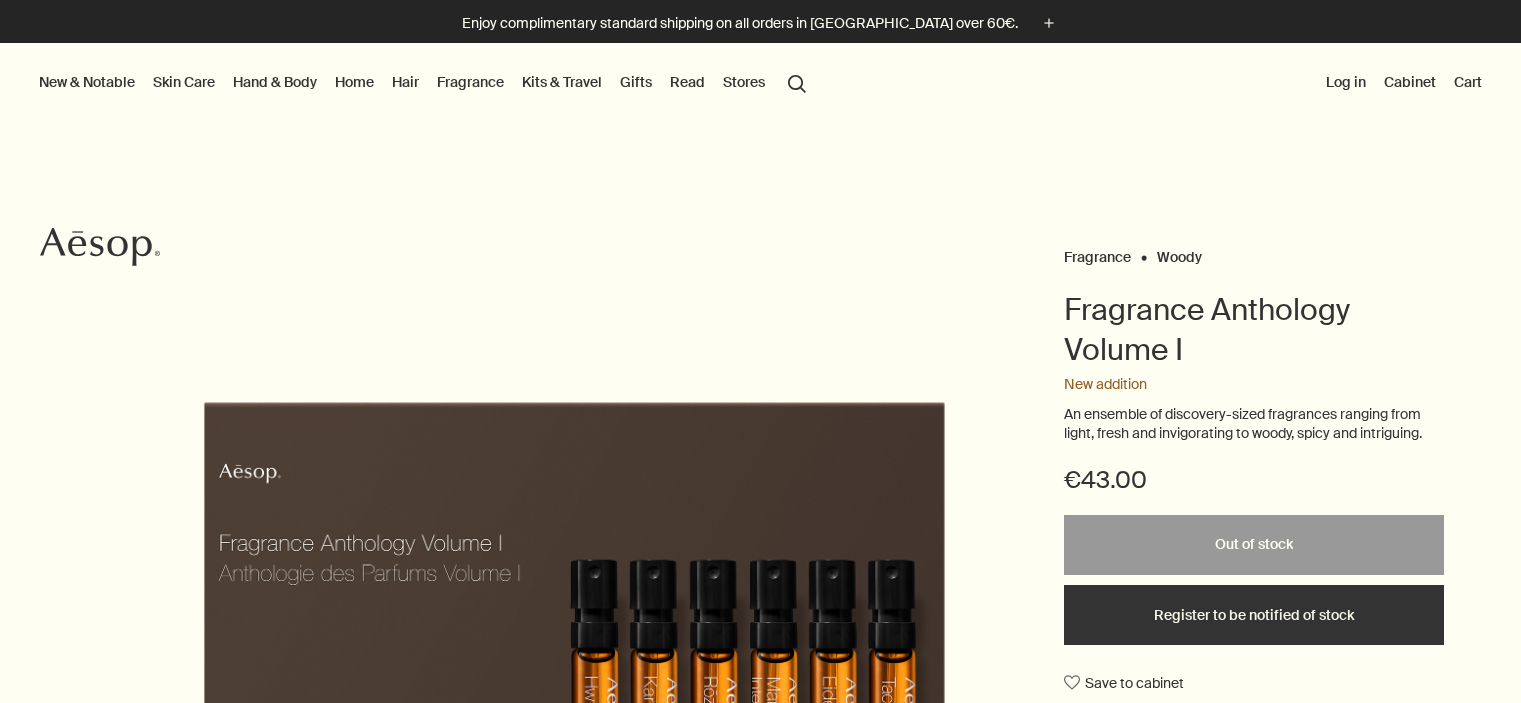 scroll, scrollTop: 0, scrollLeft: 0, axis: both 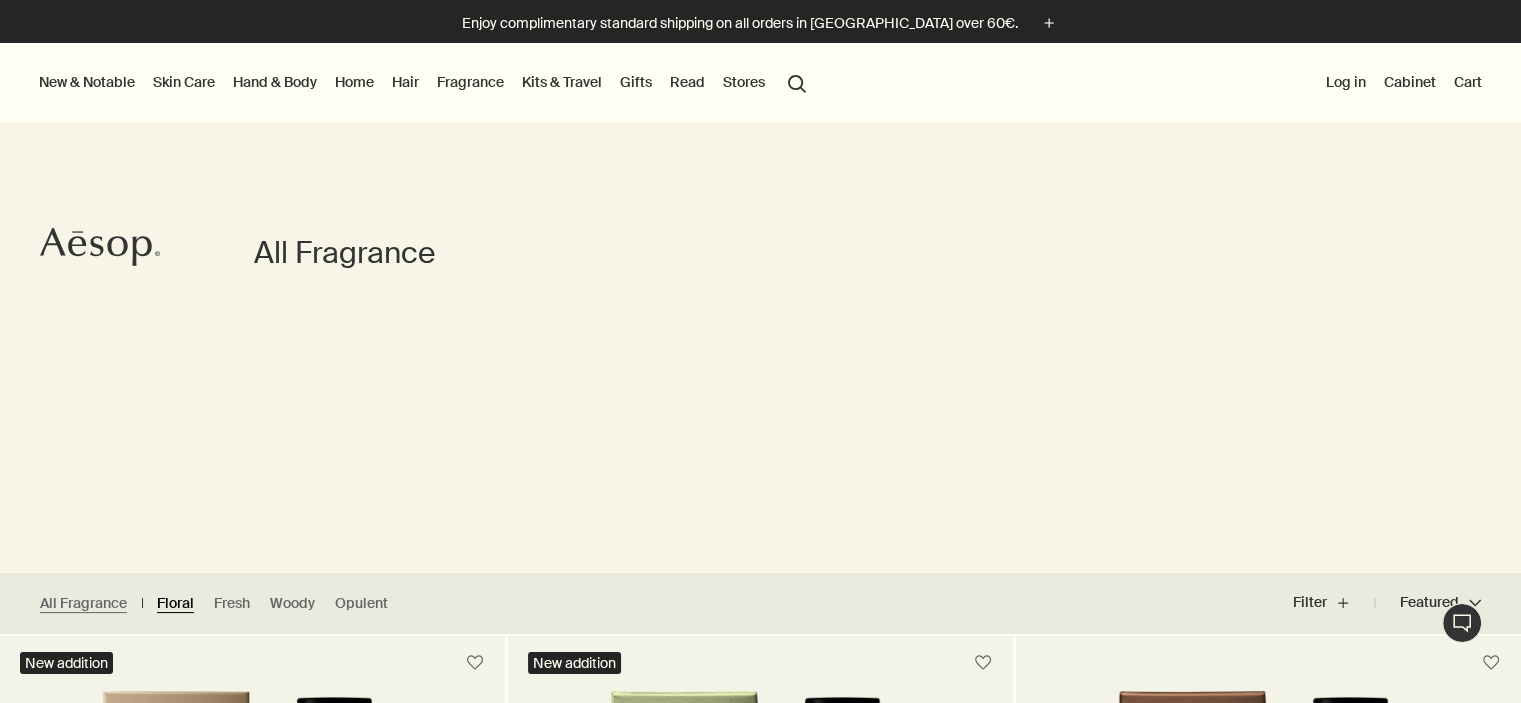 click on "Floral" at bounding box center (175, 603) 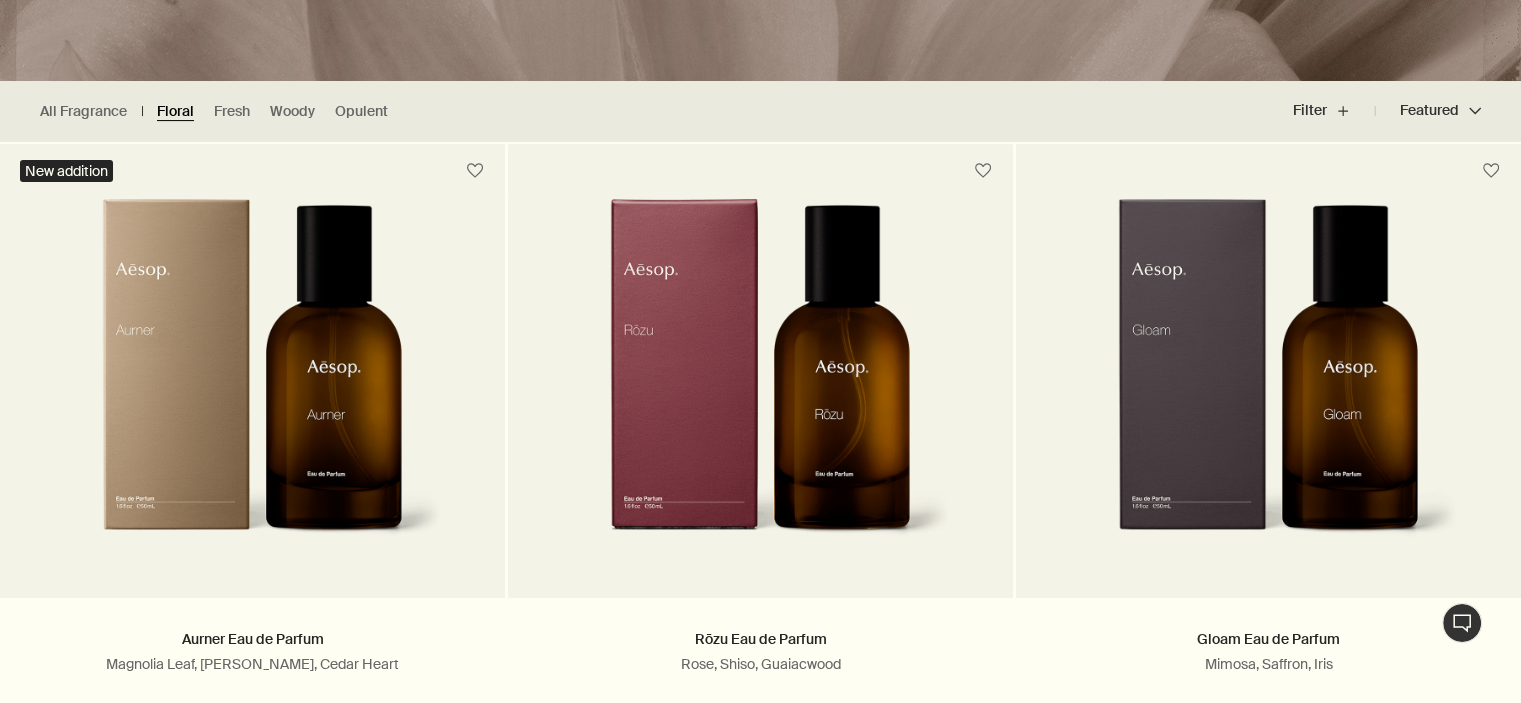 scroll, scrollTop: 546, scrollLeft: 0, axis: vertical 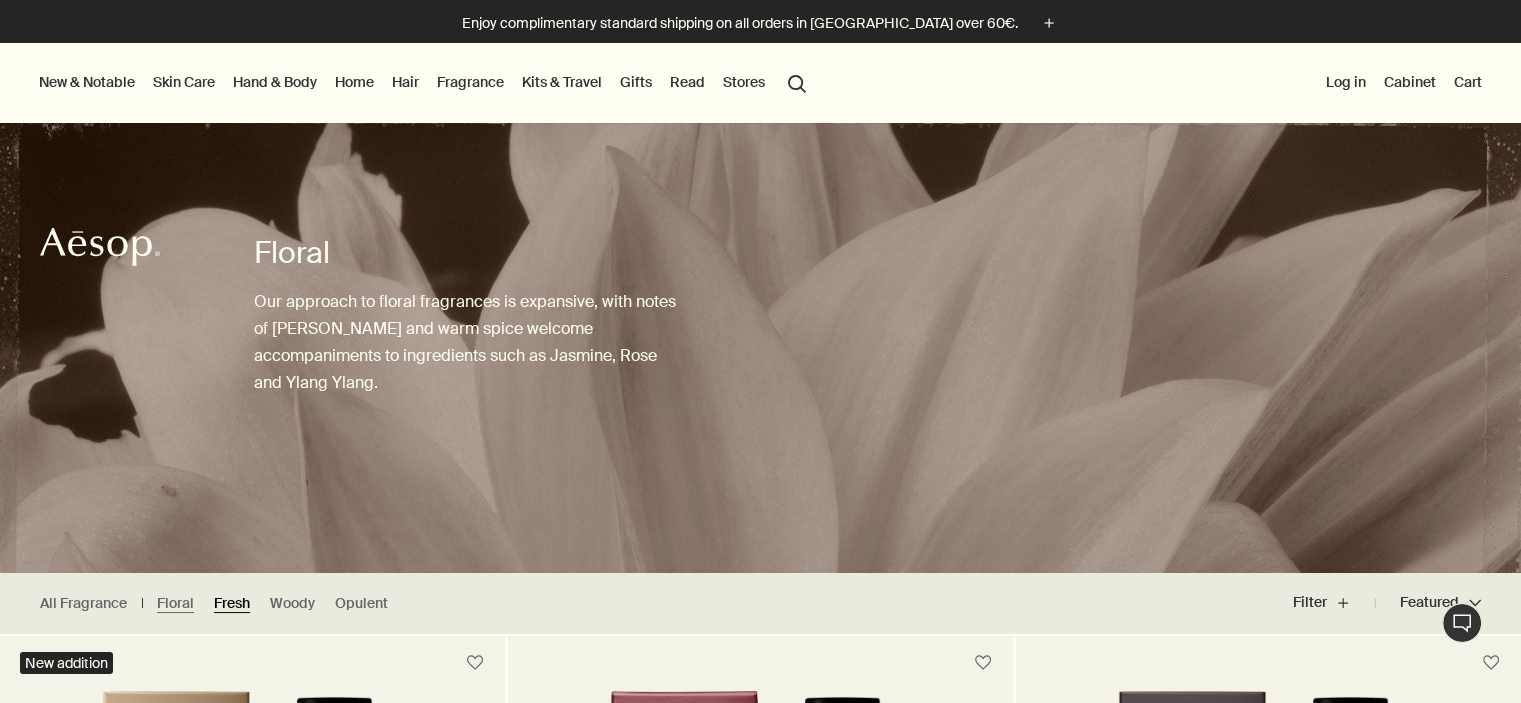 click on "Fresh" at bounding box center [232, 603] 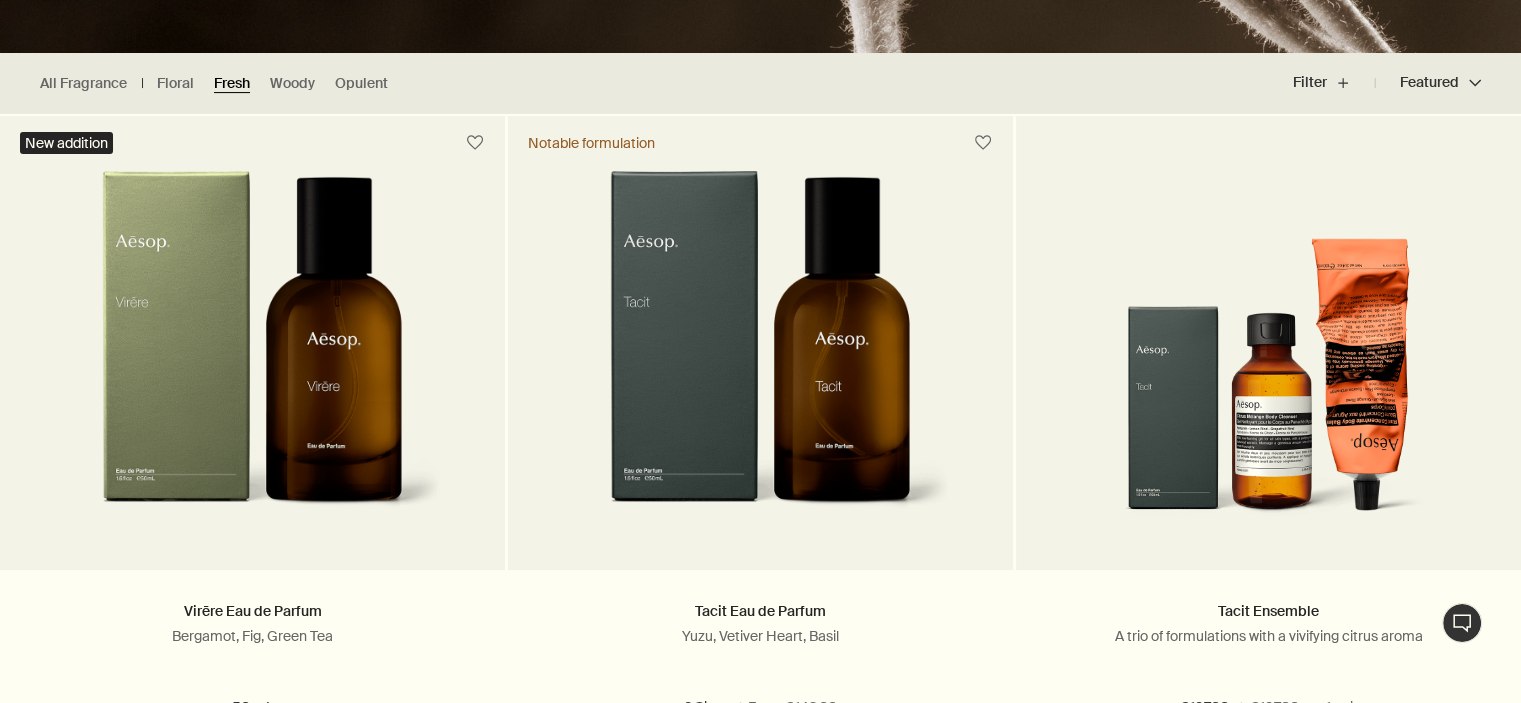 scroll, scrollTop: 572, scrollLeft: 0, axis: vertical 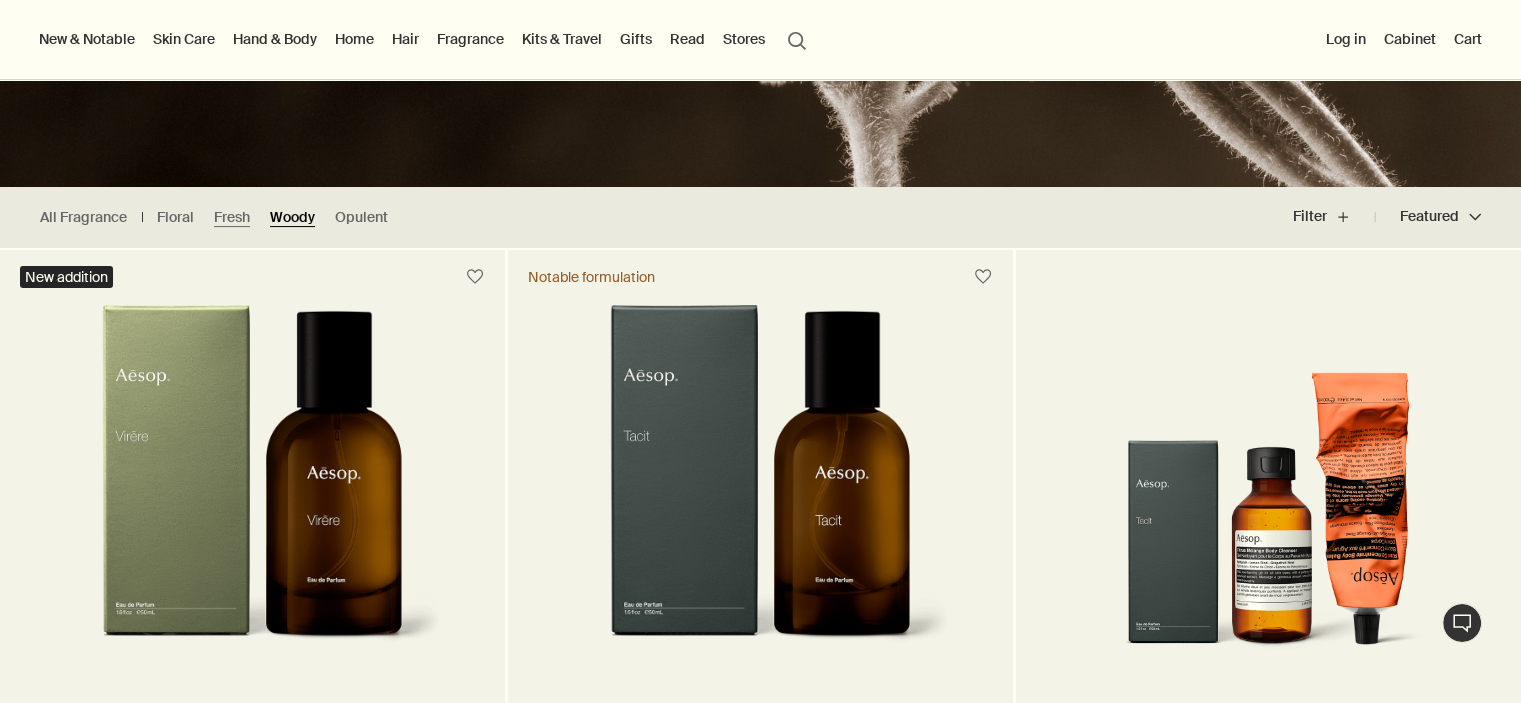 click on "Woody" at bounding box center [292, 217] 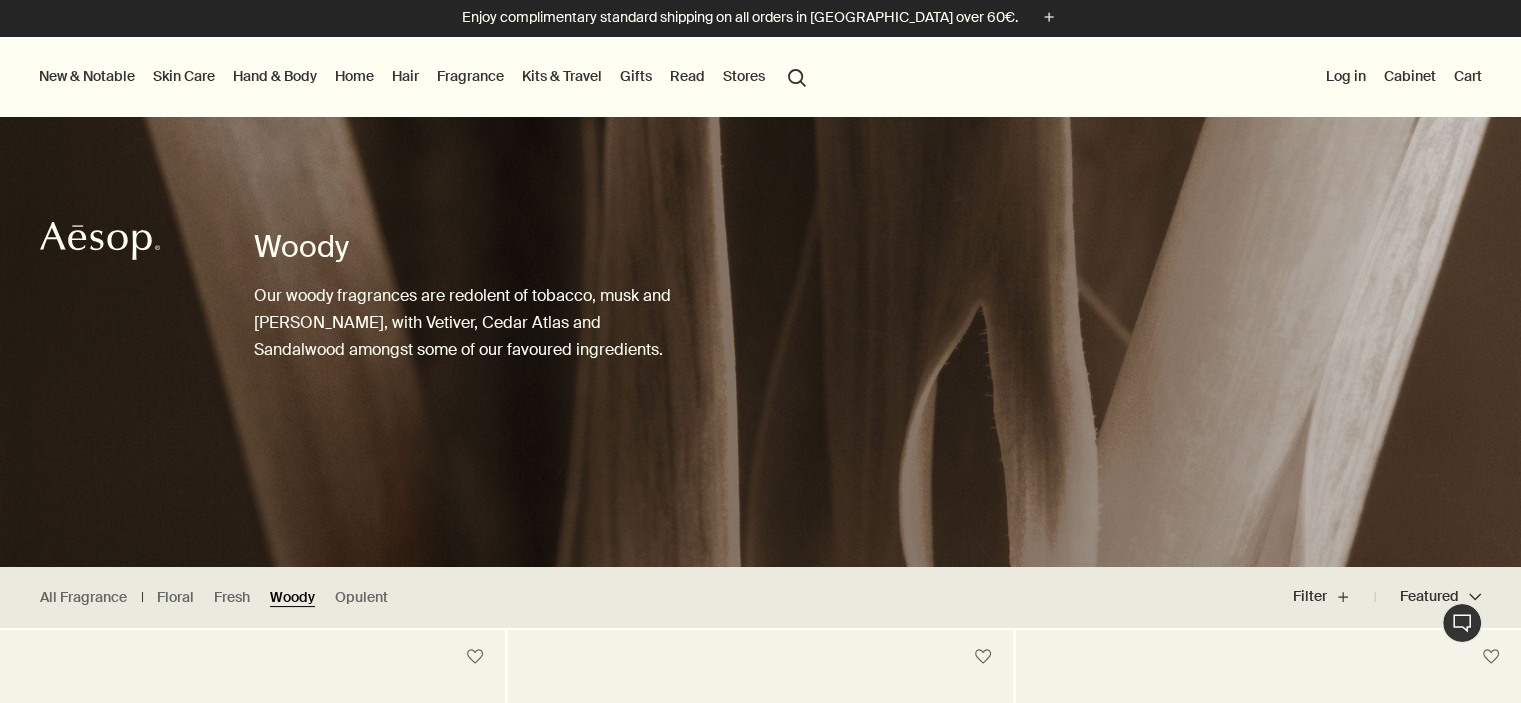 scroll, scrollTop: 0, scrollLeft: 0, axis: both 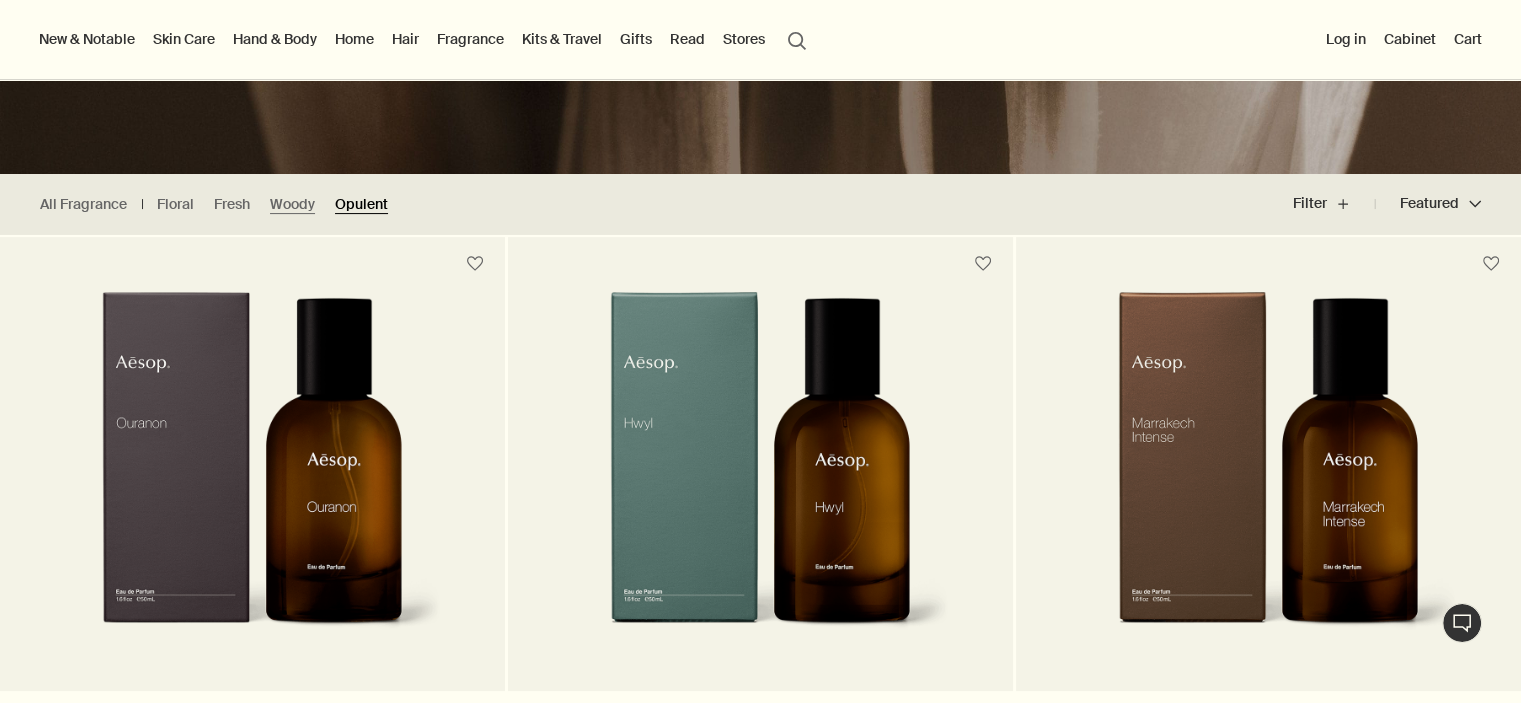 click on "Opulent" at bounding box center (361, 204) 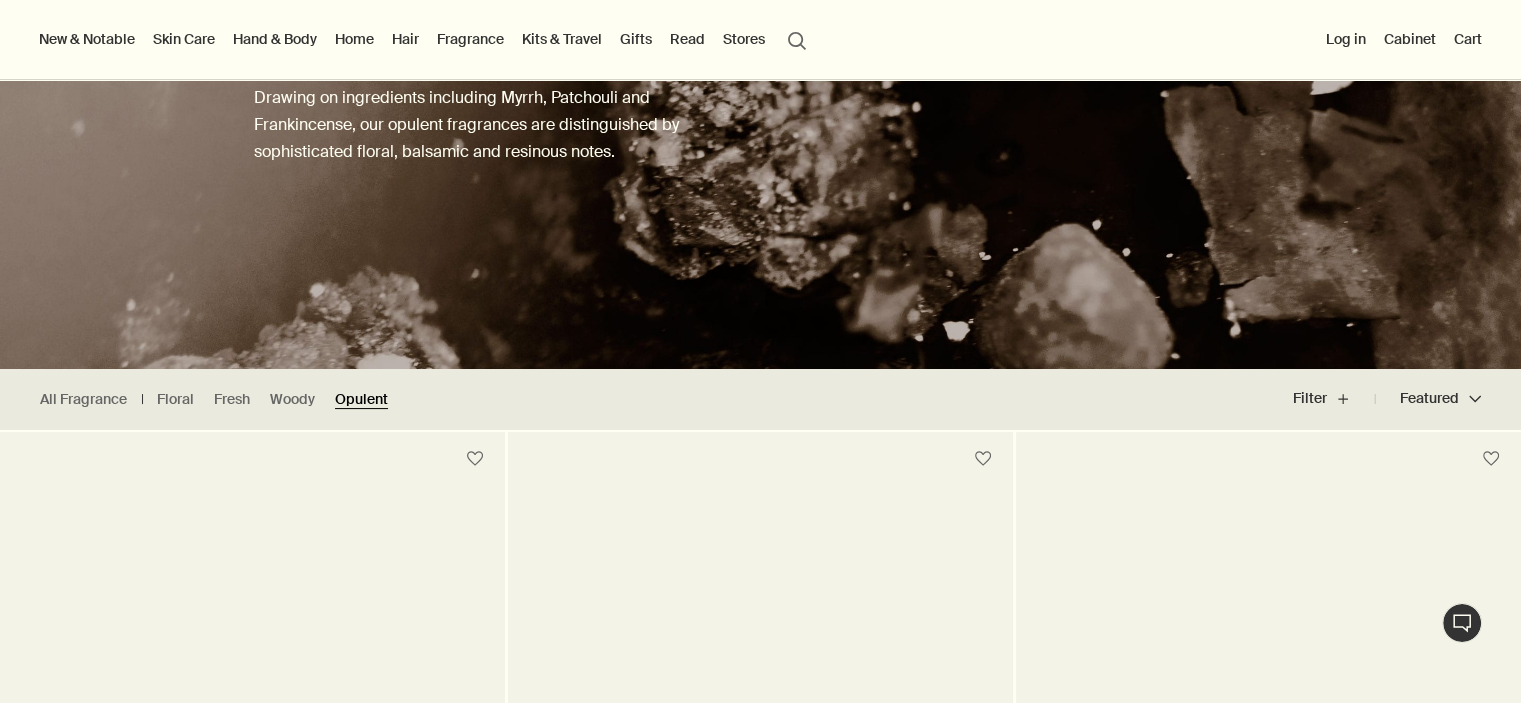 scroll, scrollTop: 0, scrollLeft: 0, axis: both 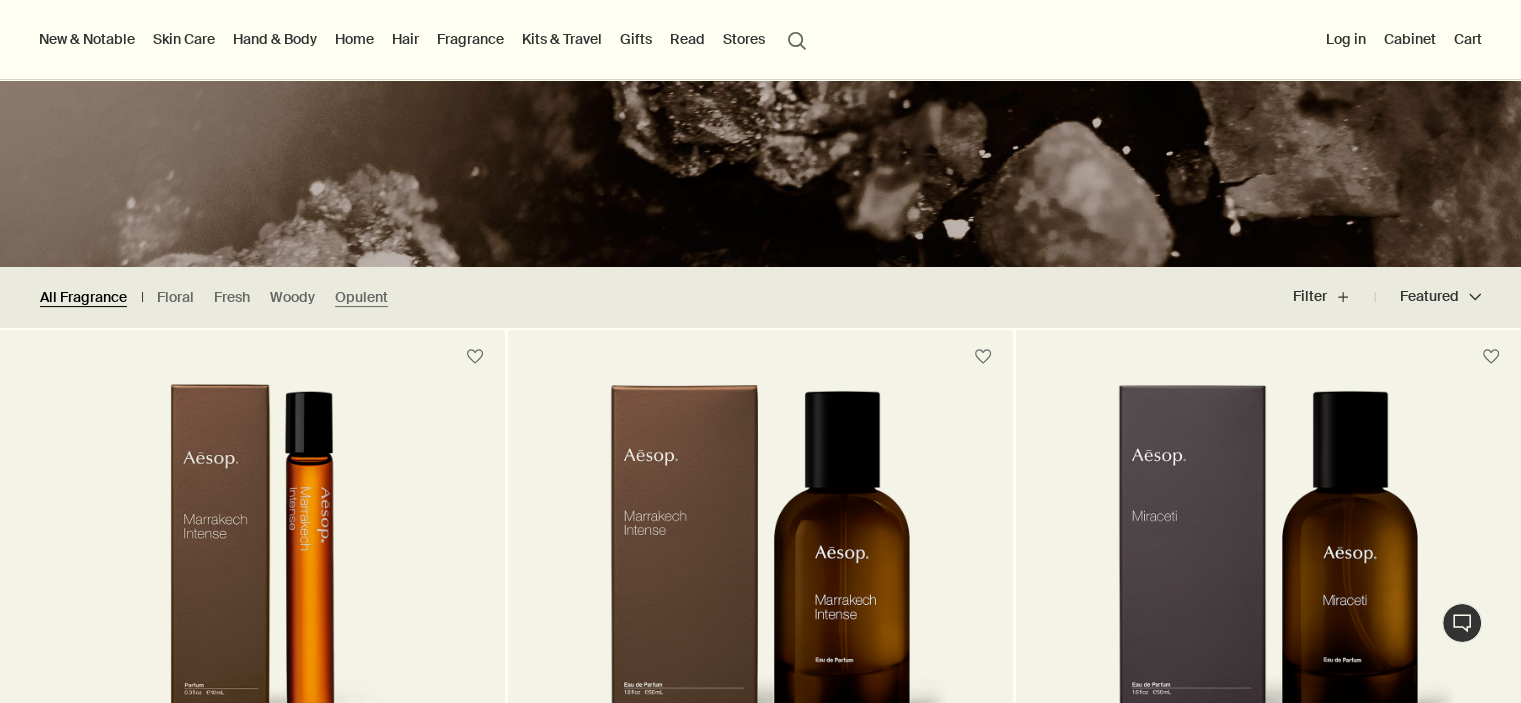 click on "All Fragrance" at bounding box center [83, 297] 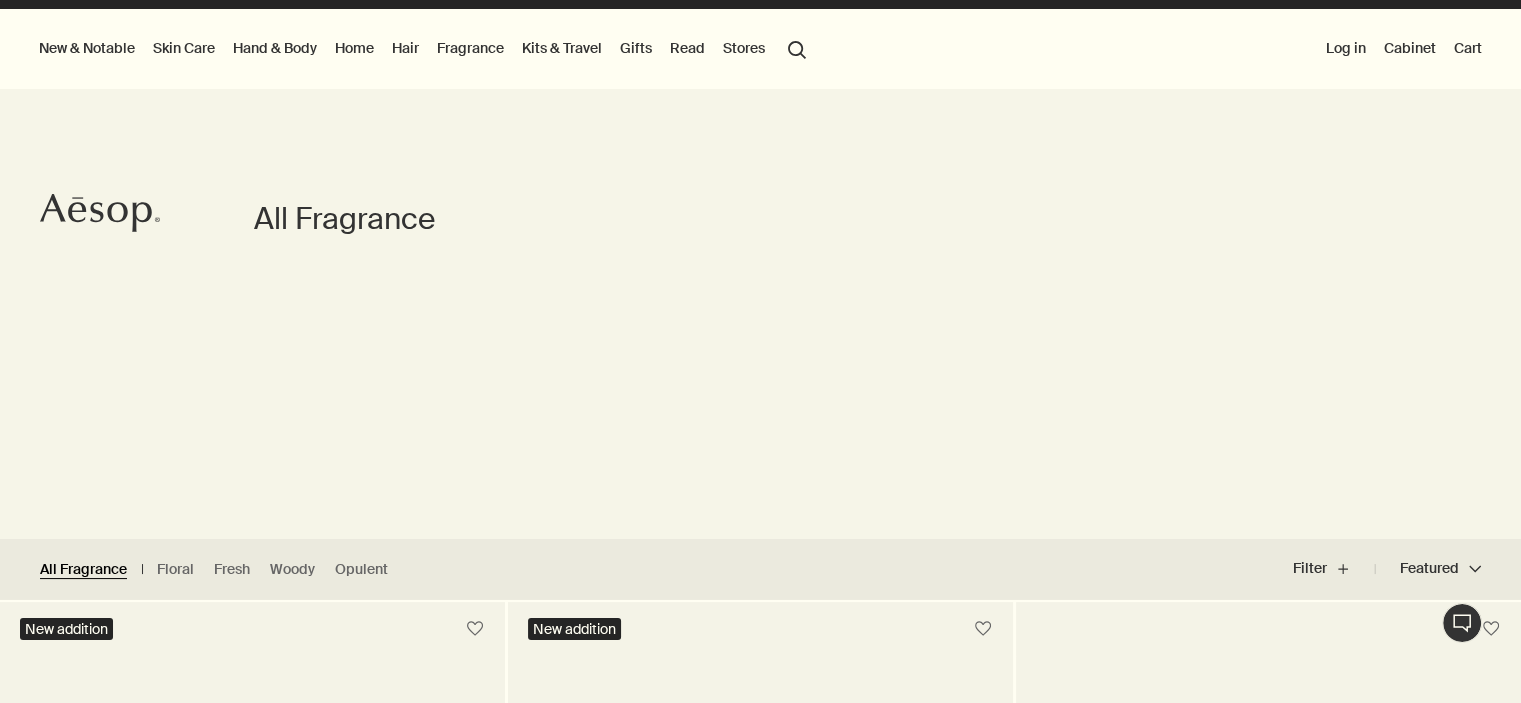 scroll, scrollTop: 0, scrollLeft: 0, axis: both 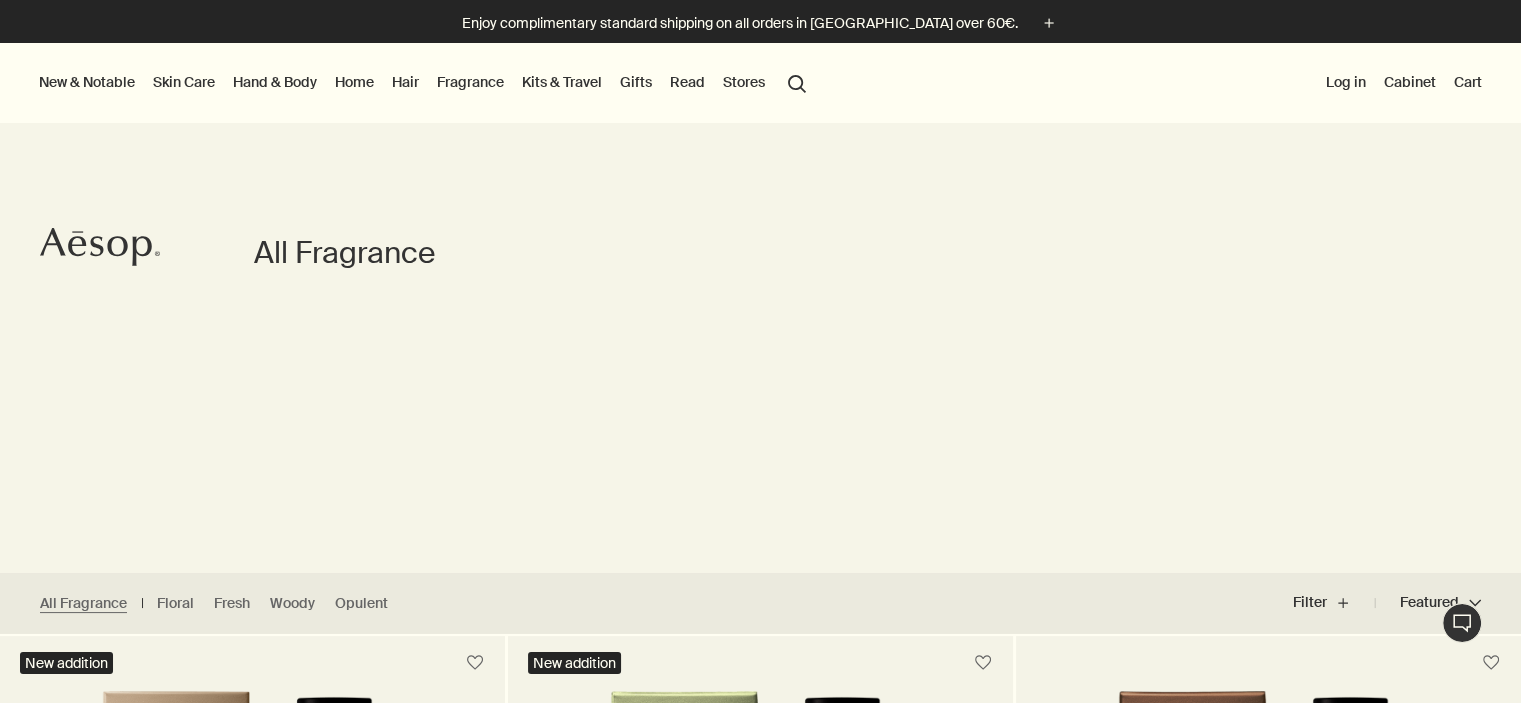 click on "Stores" at bounding box center [744, 82] 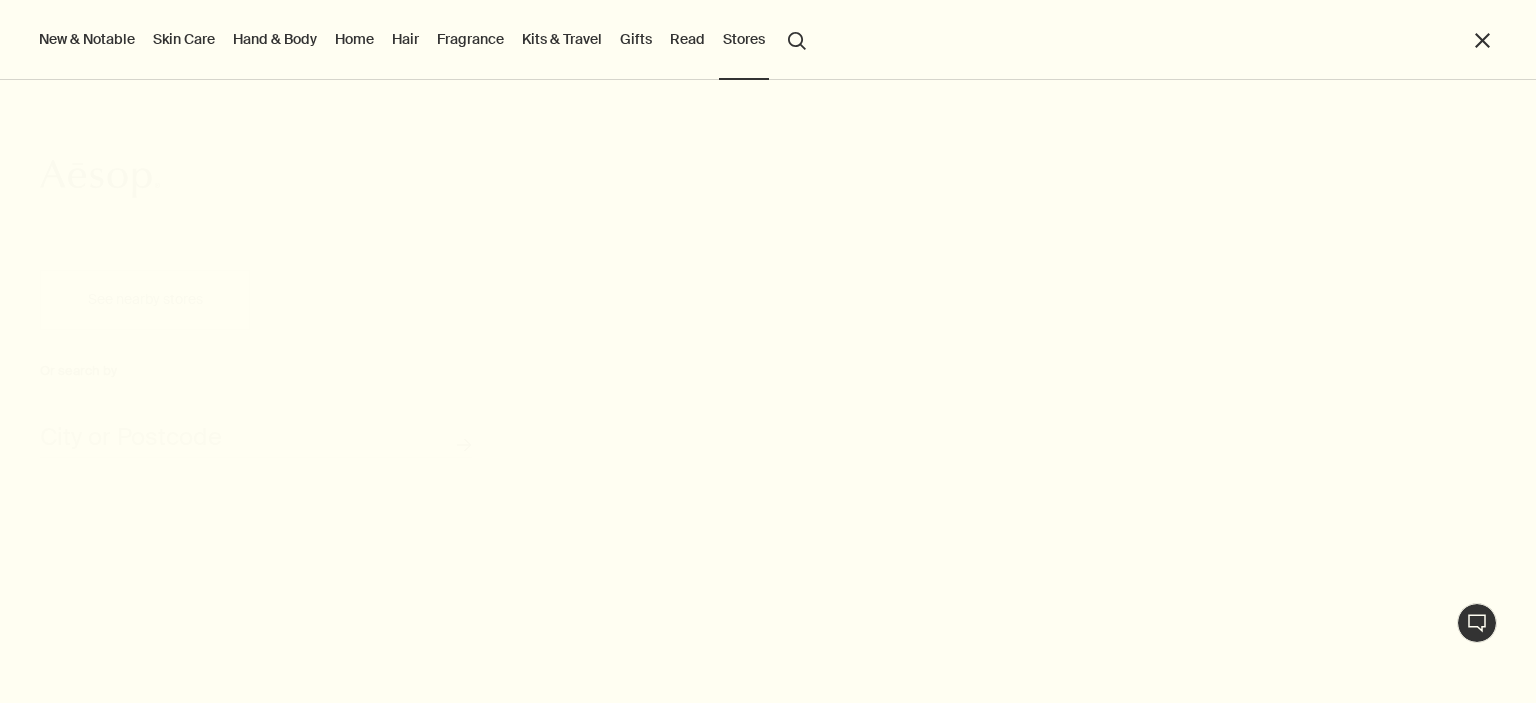 click on "See nearby stores" at bounding box center (145, 300) 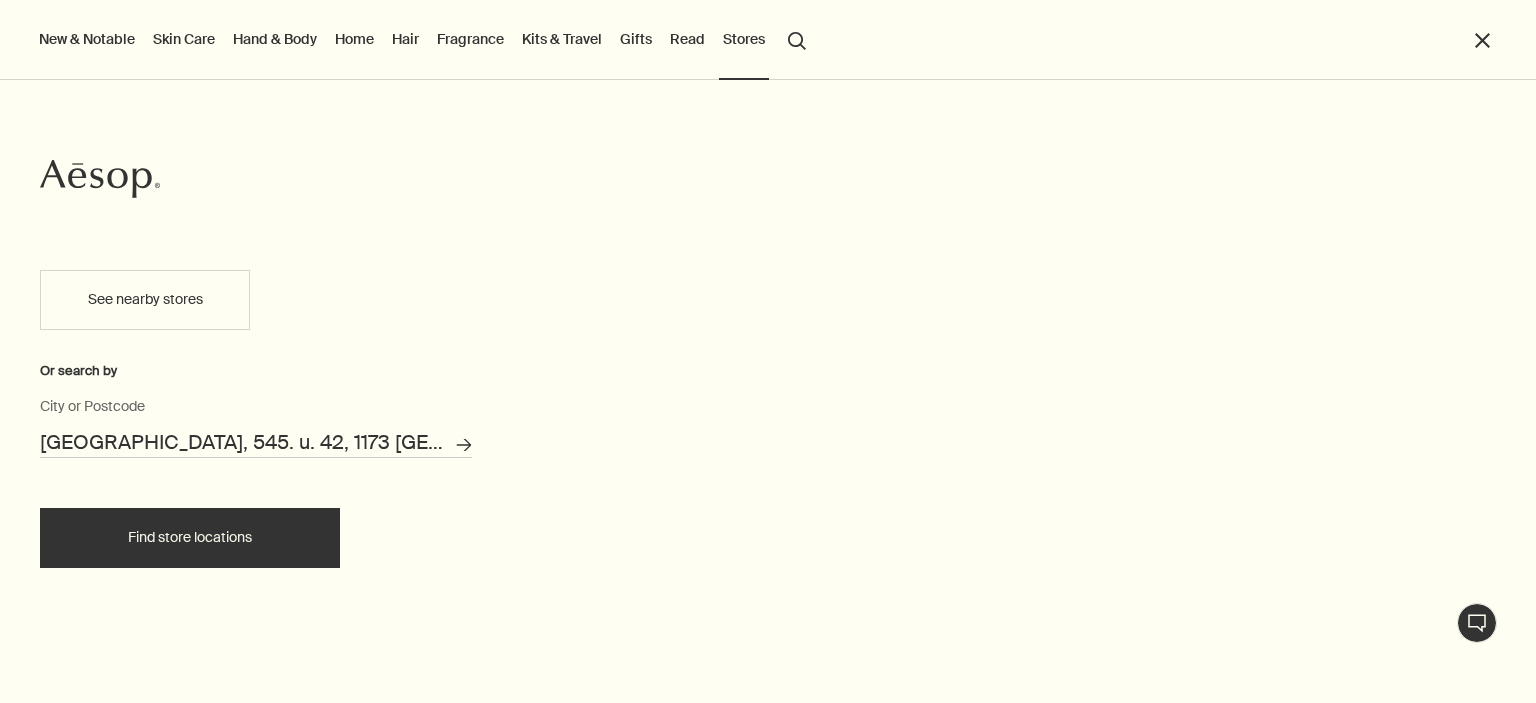 click on "Find store locations" at bounding box center [190, 538] 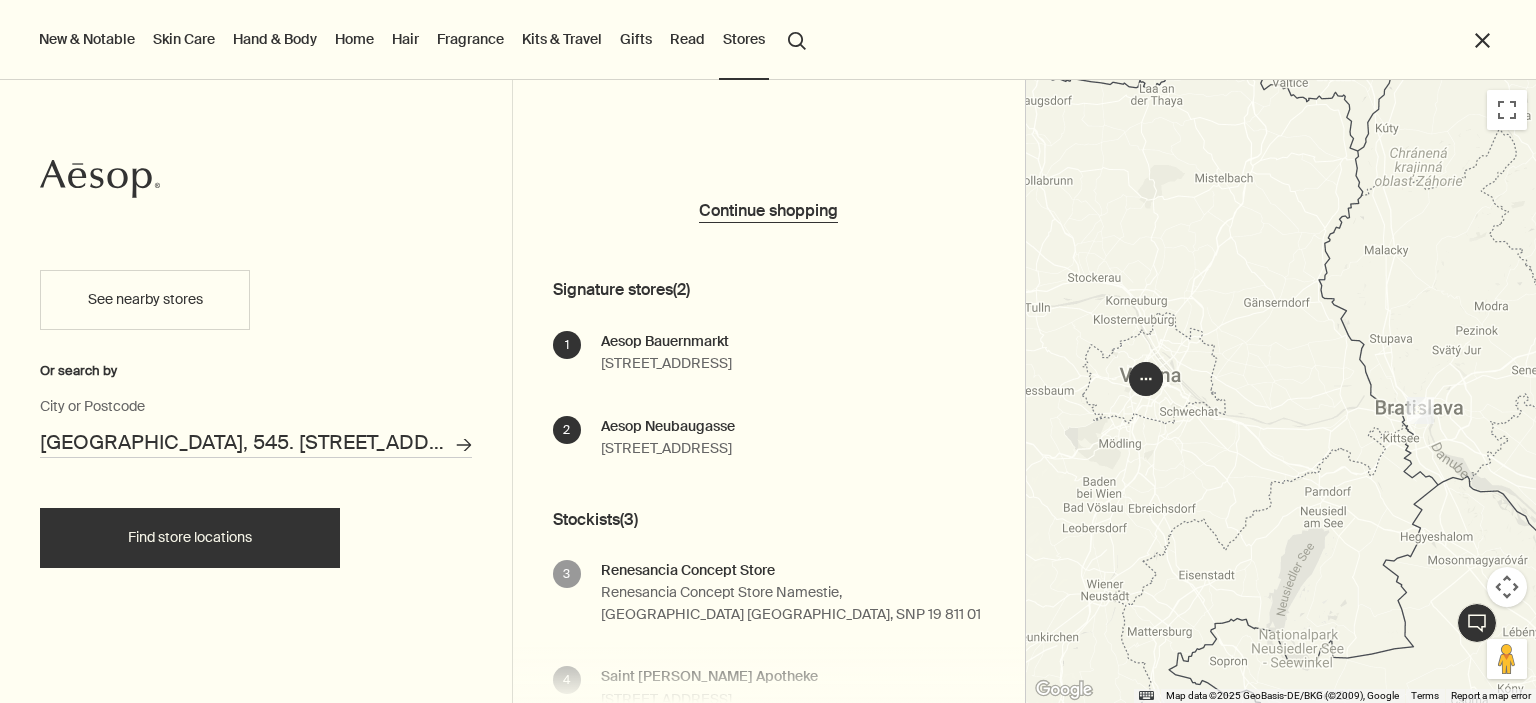 drag, startPoint x: 41, startPoint y: 440, endPoint x: 412, endPoint y: 423, distance: 371.38928 